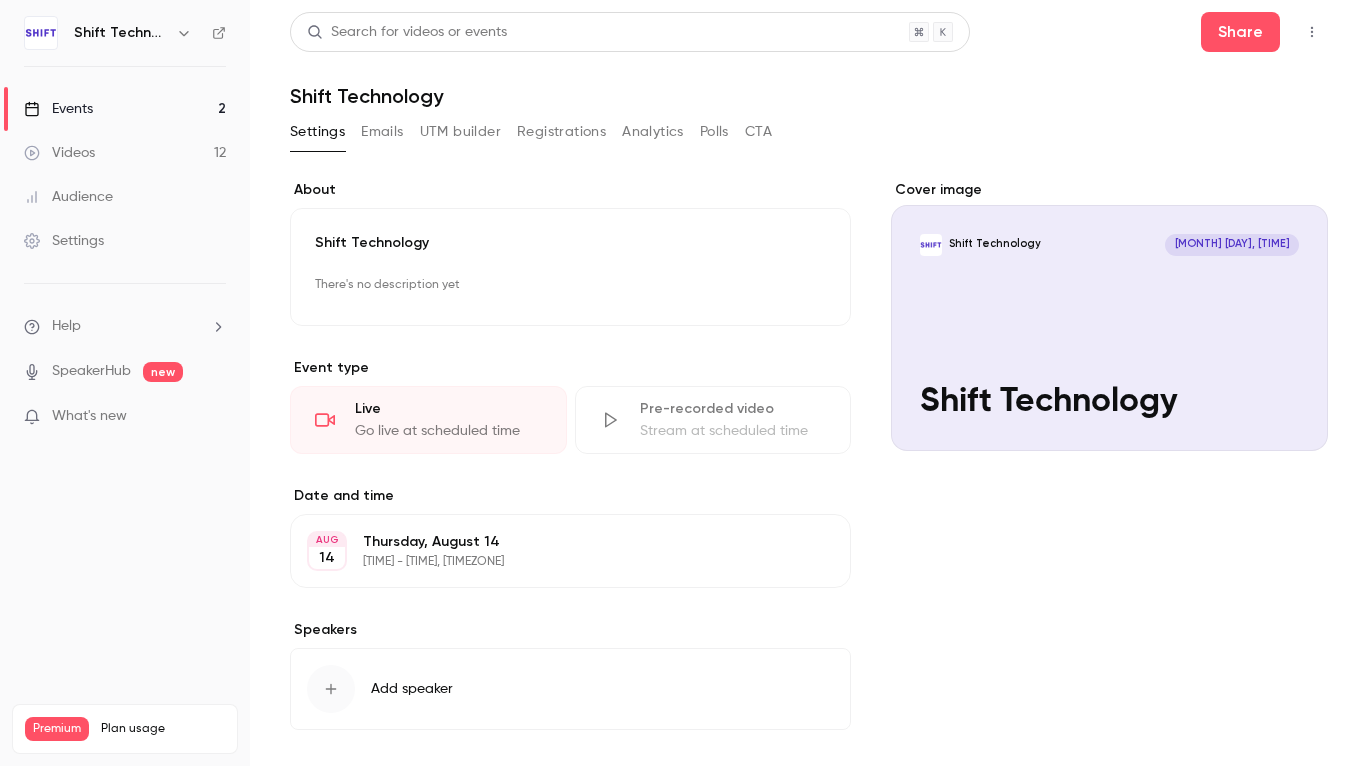 scroll, scrollTop: 0, scrollLeft: 0, axis: both 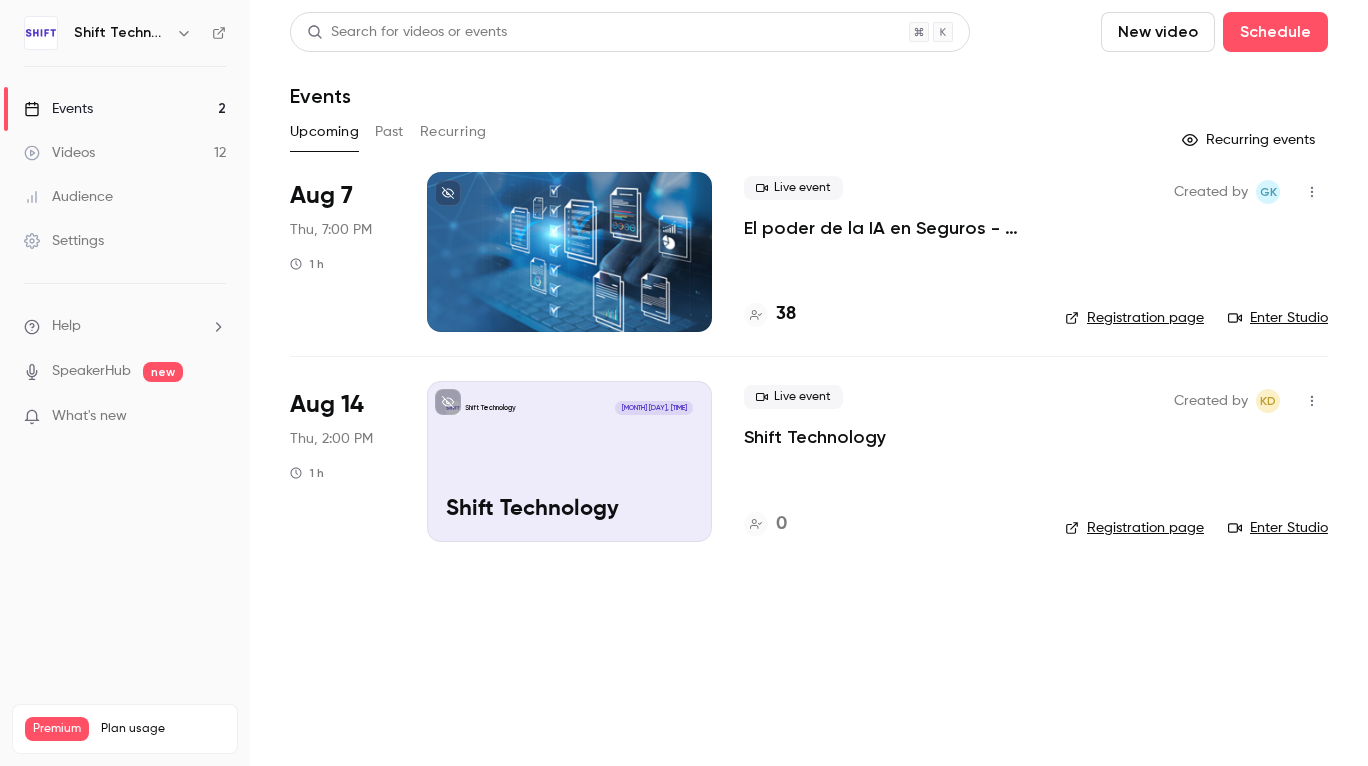 click on "Videos 12" at bounding box center [125, 153] 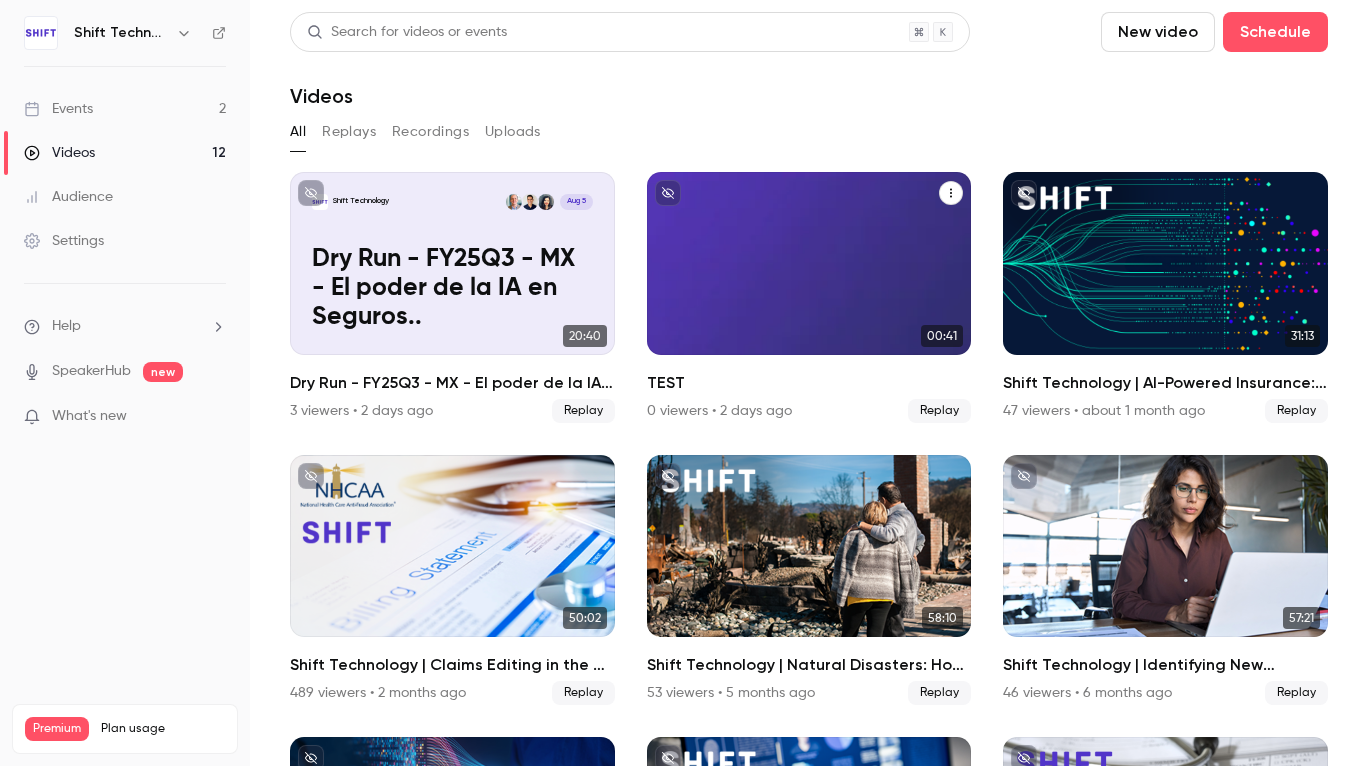 click at bounding box center [809, 263] 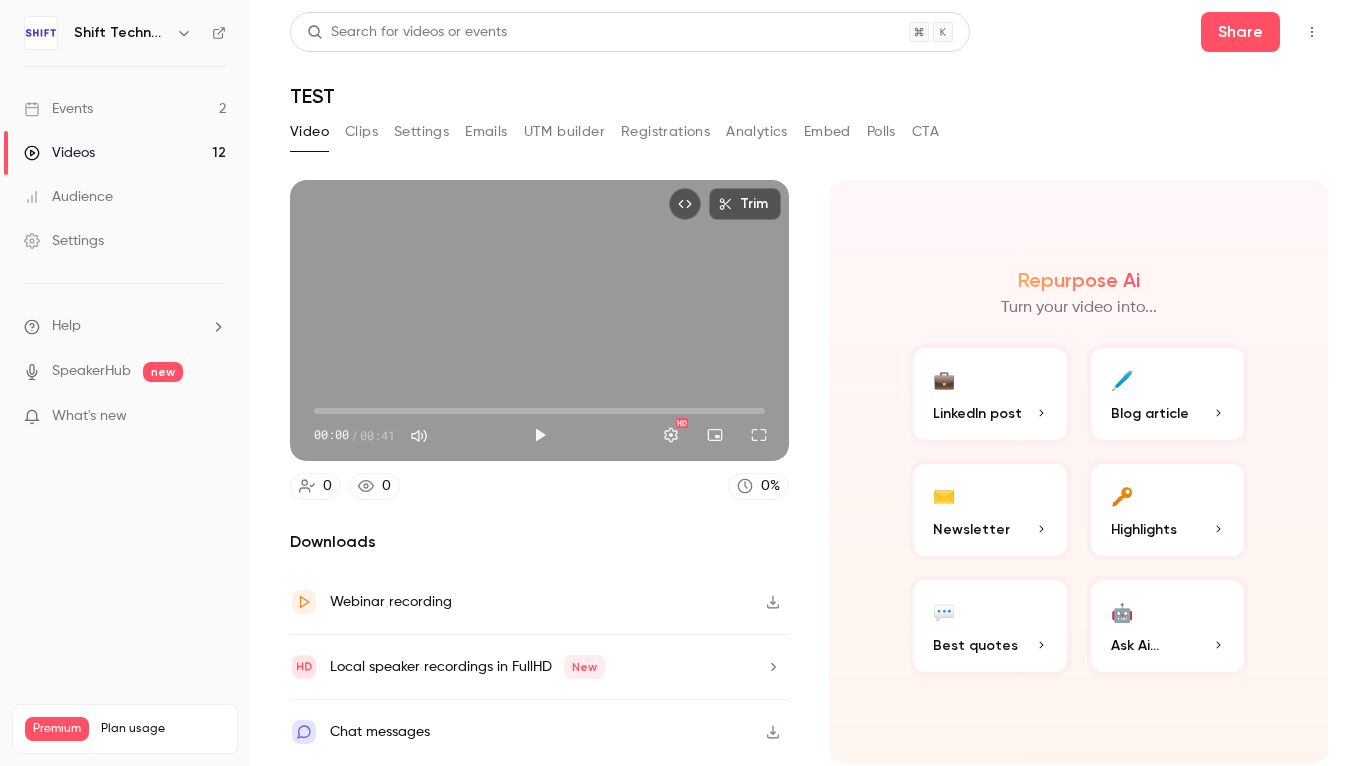 click on "00:00" at bounding box center [539, 411] 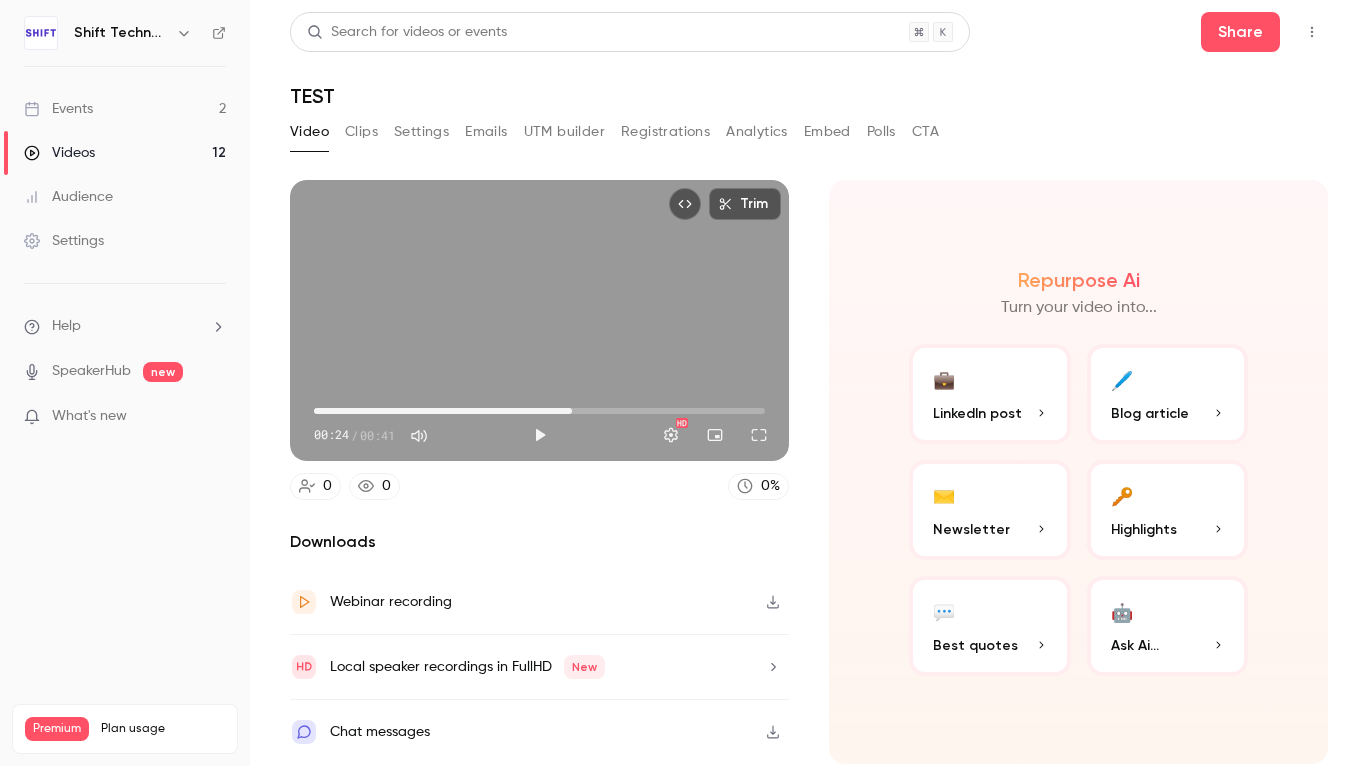 click on "00:24" at bounding box center (539, 411) 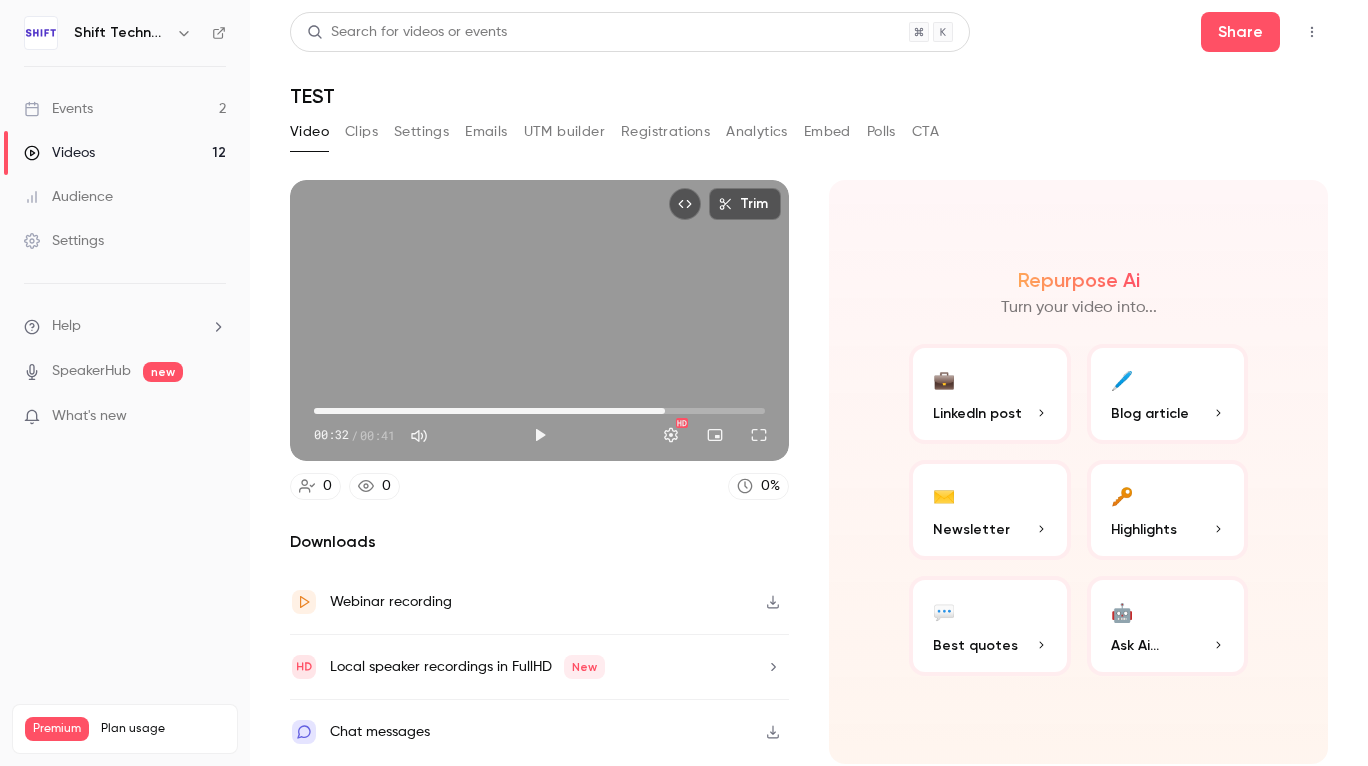 click on "00:32" at bounding box center (539, 411) 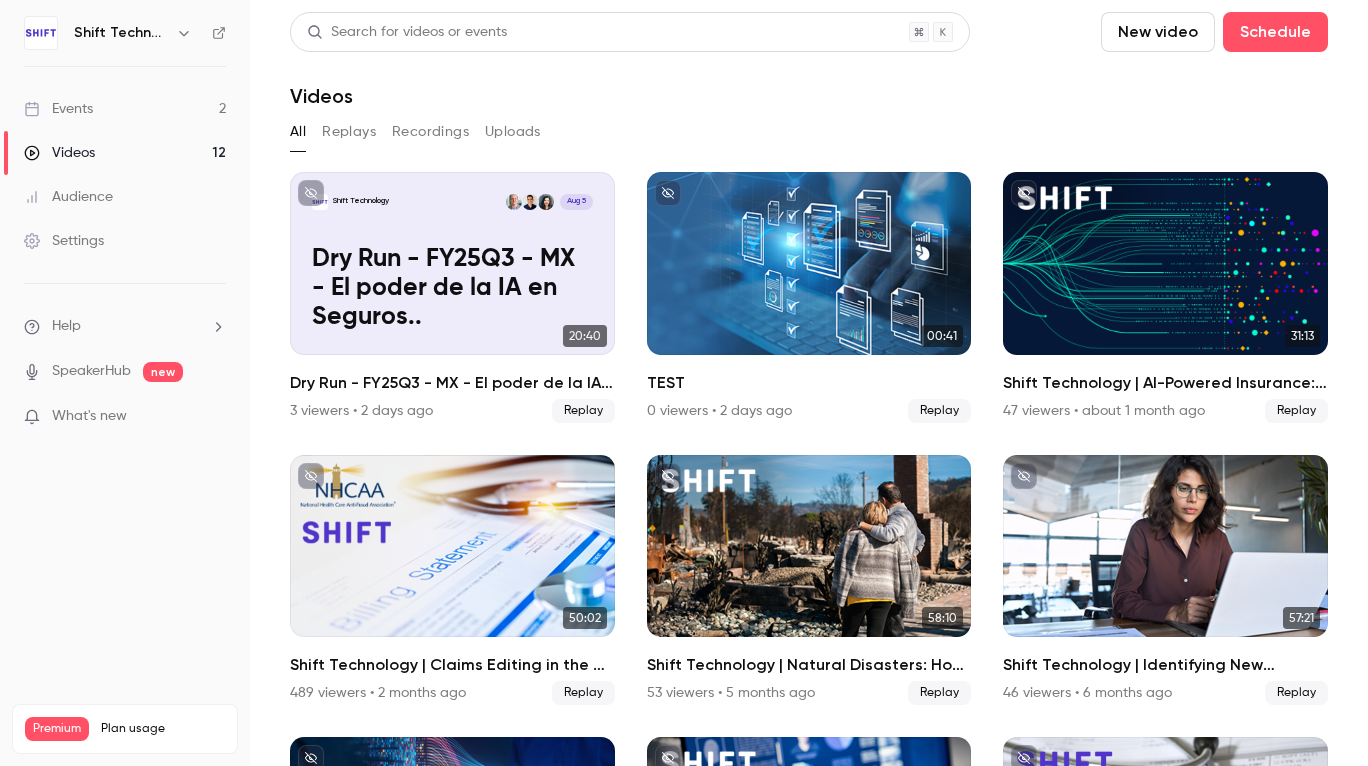 click on "Events" at bounding box center (58, 109) 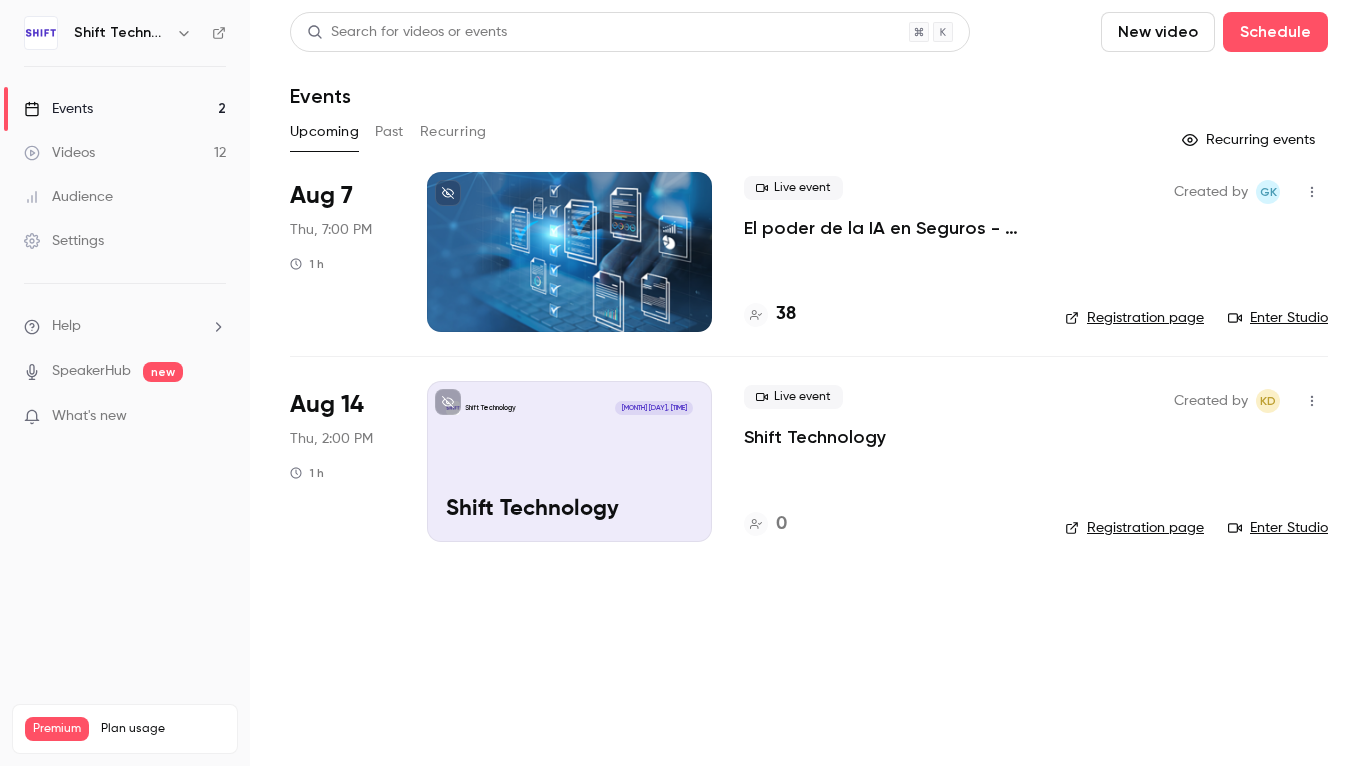 click on "El poder de la IA en Seguros - Cómo MetLife usa el potencial de los datos no-estructurados" at bounding box center (888, 228) 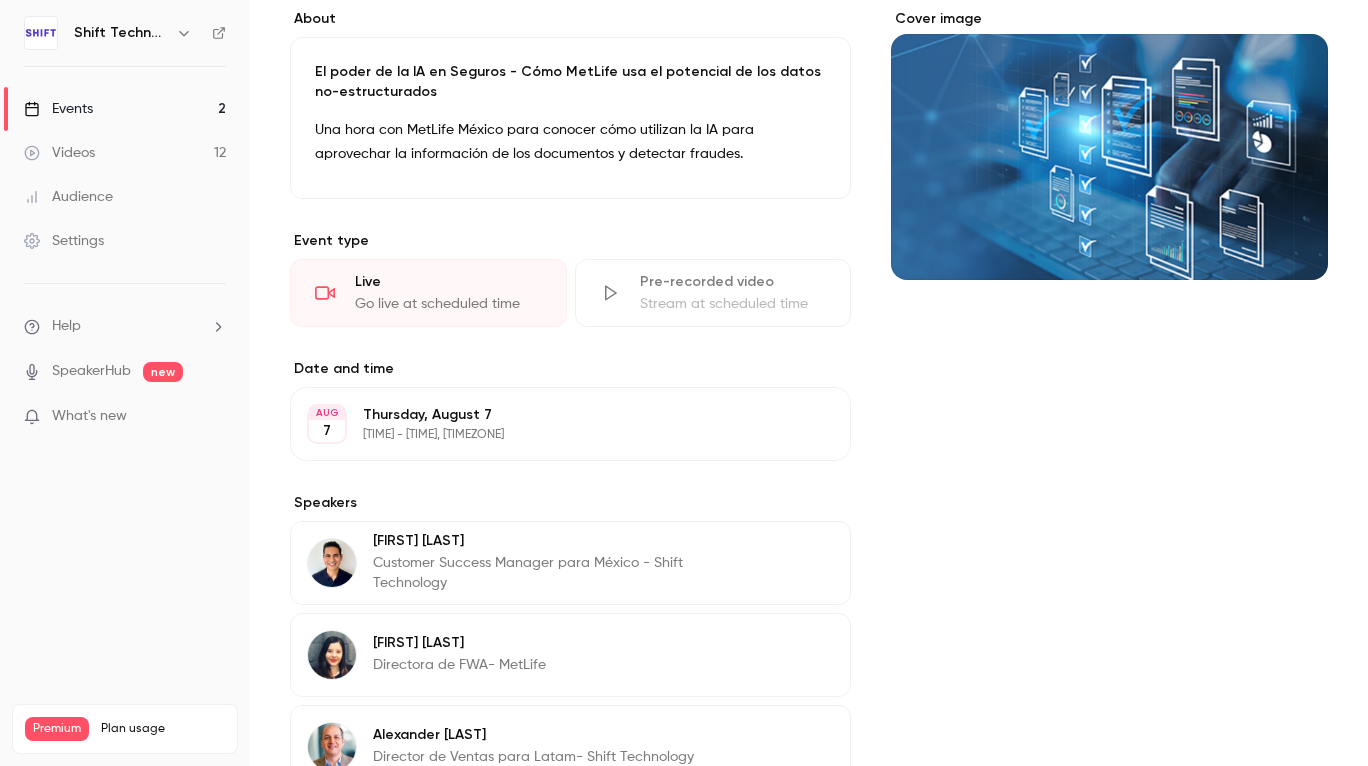 scroll, scrollTop: 0, scrollLeft: 0, axis: both 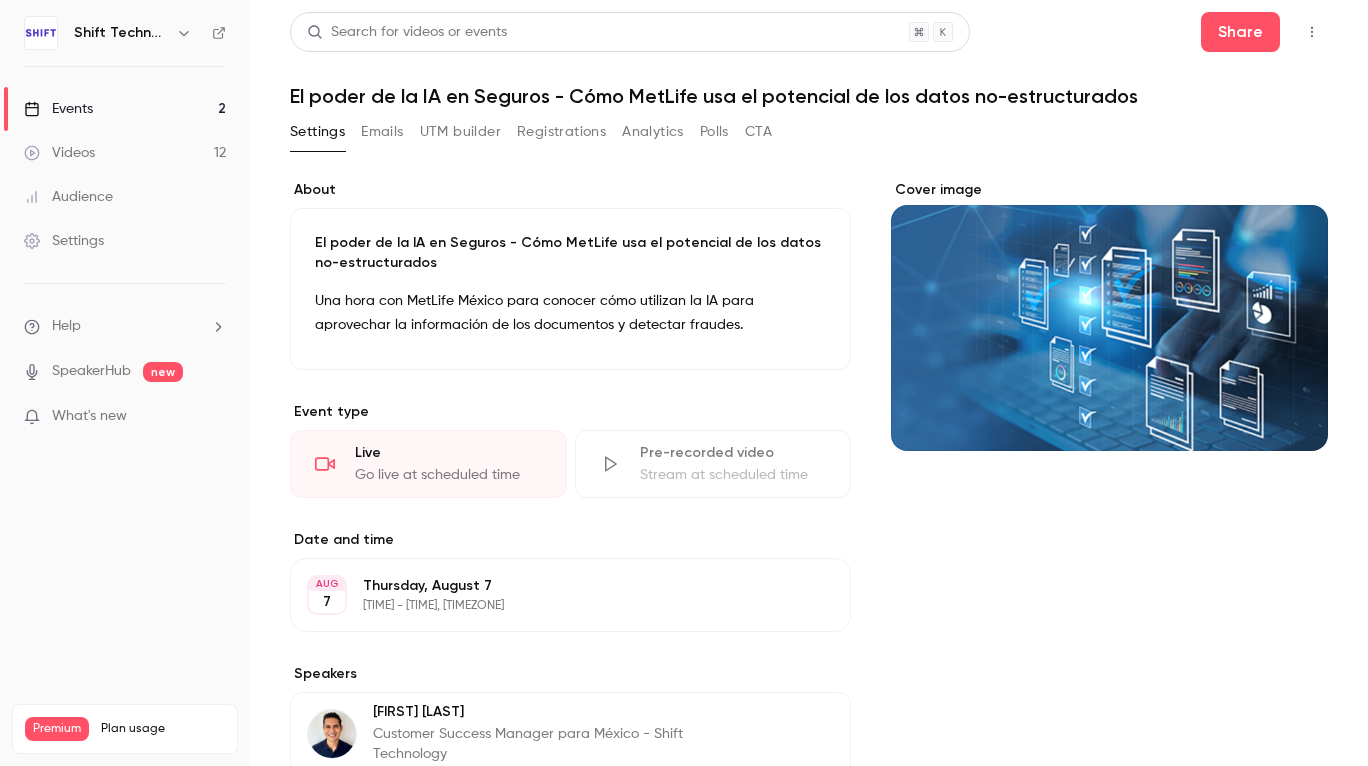 click on "Emails" at bounding box center [382, 132] 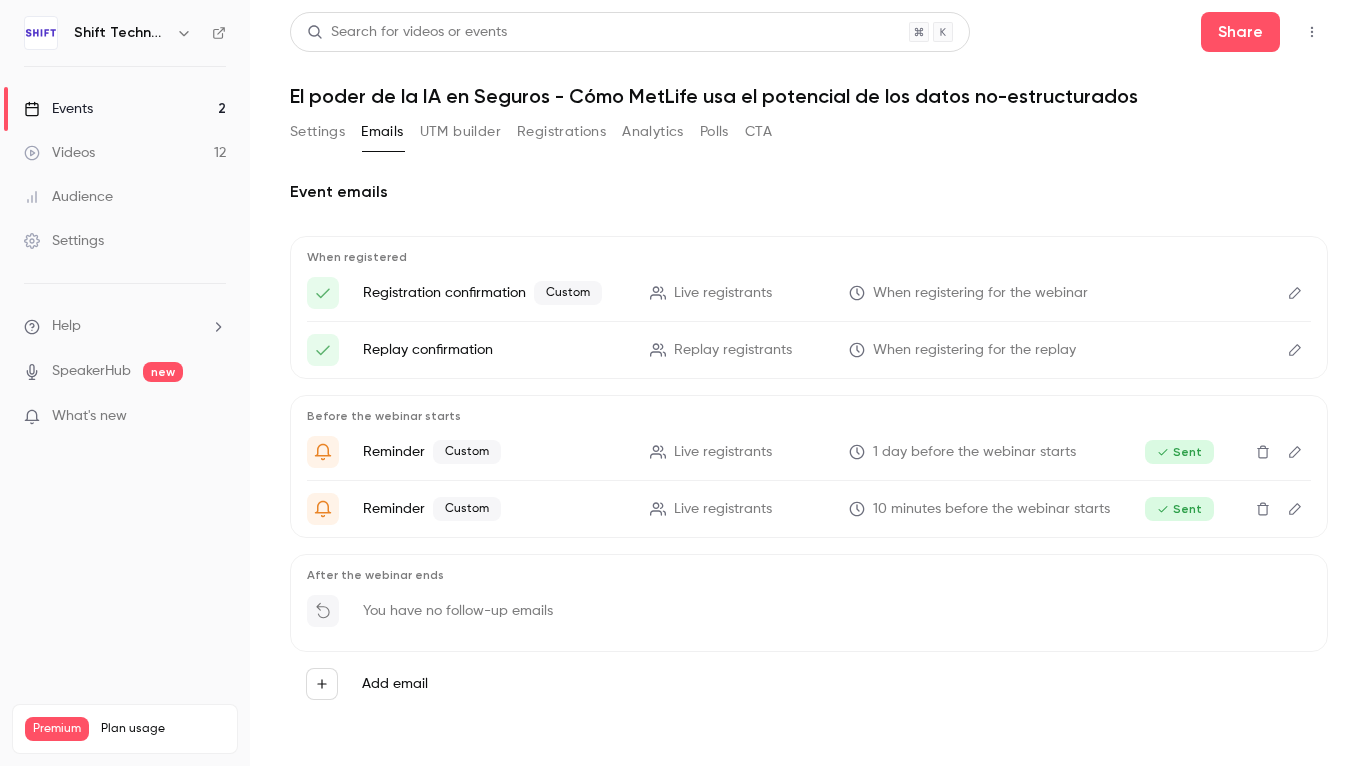 scroll, scrollTop: 2, scrollLeft: 0, axis: vertical 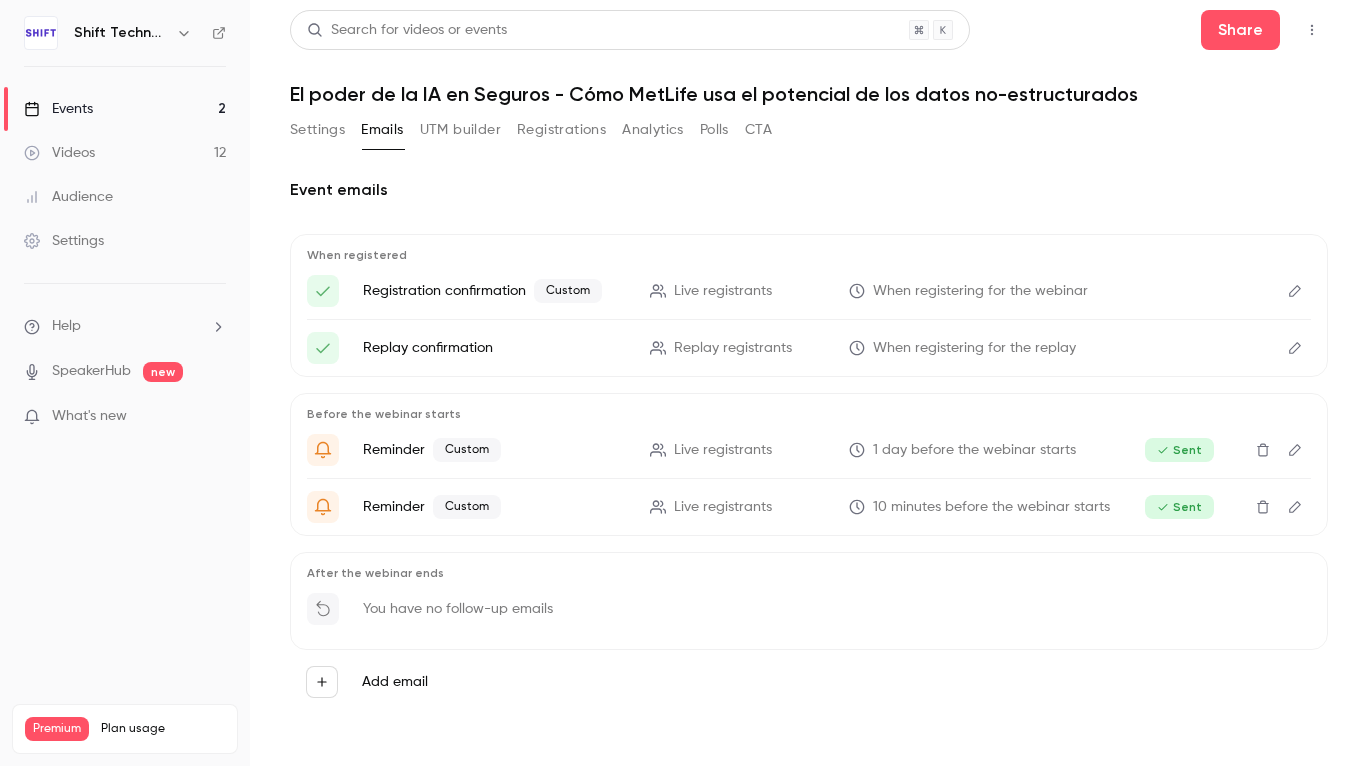 click 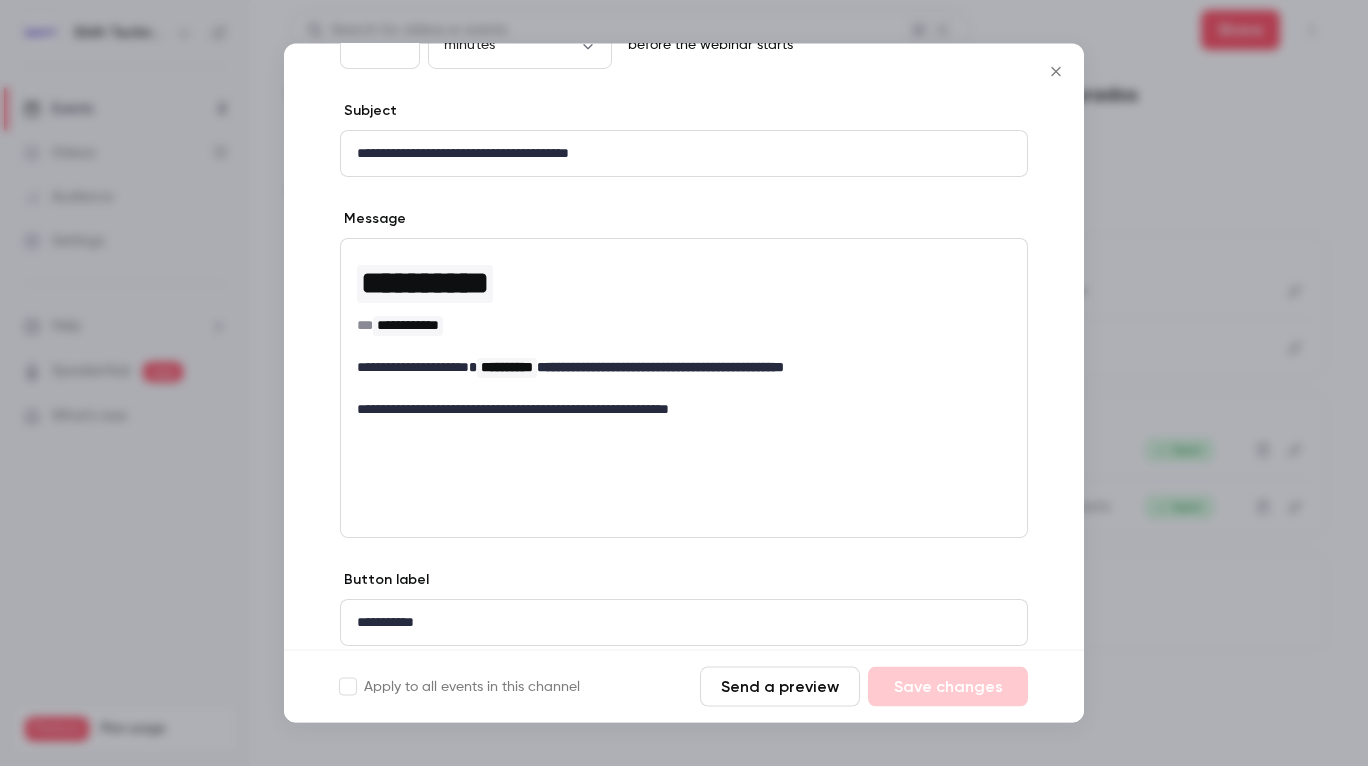 scroll, scrollTop: 236, scrollLeft: 0, axis: vertical 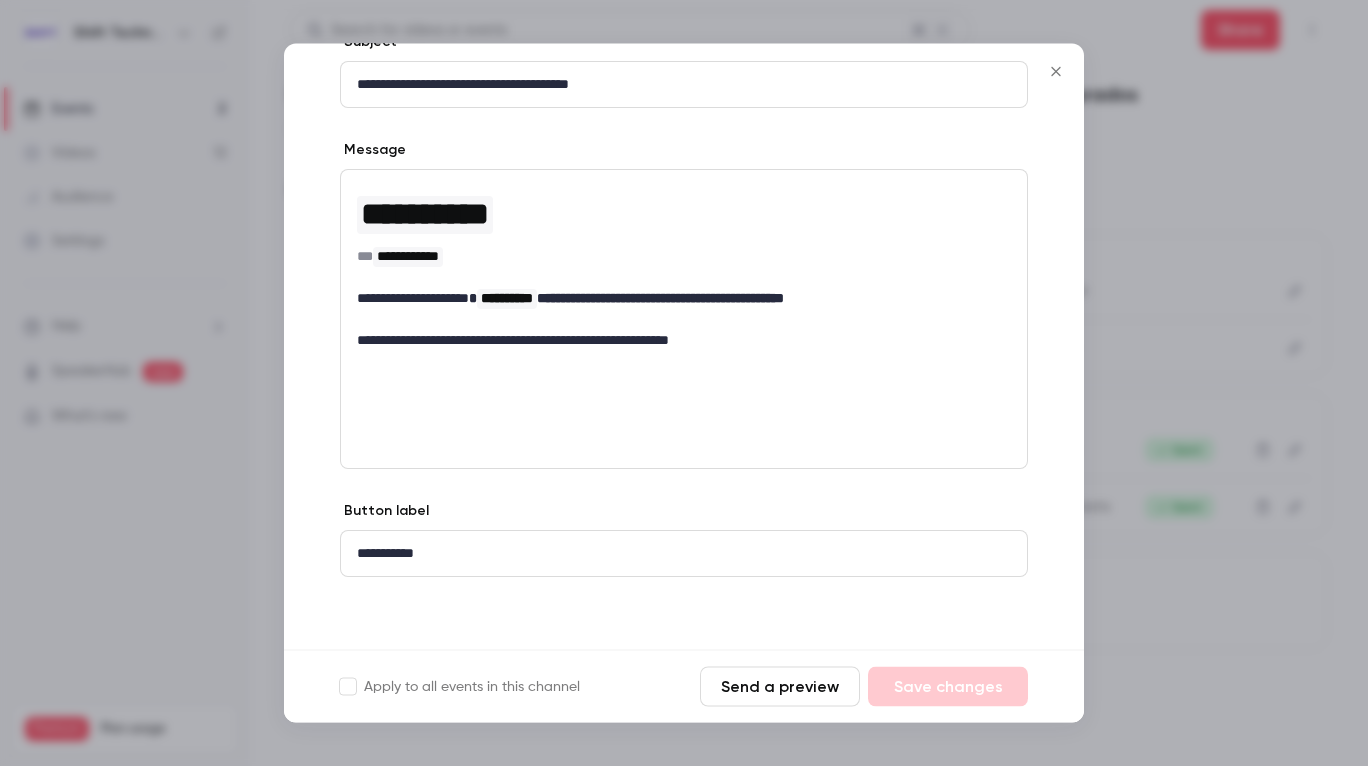 click 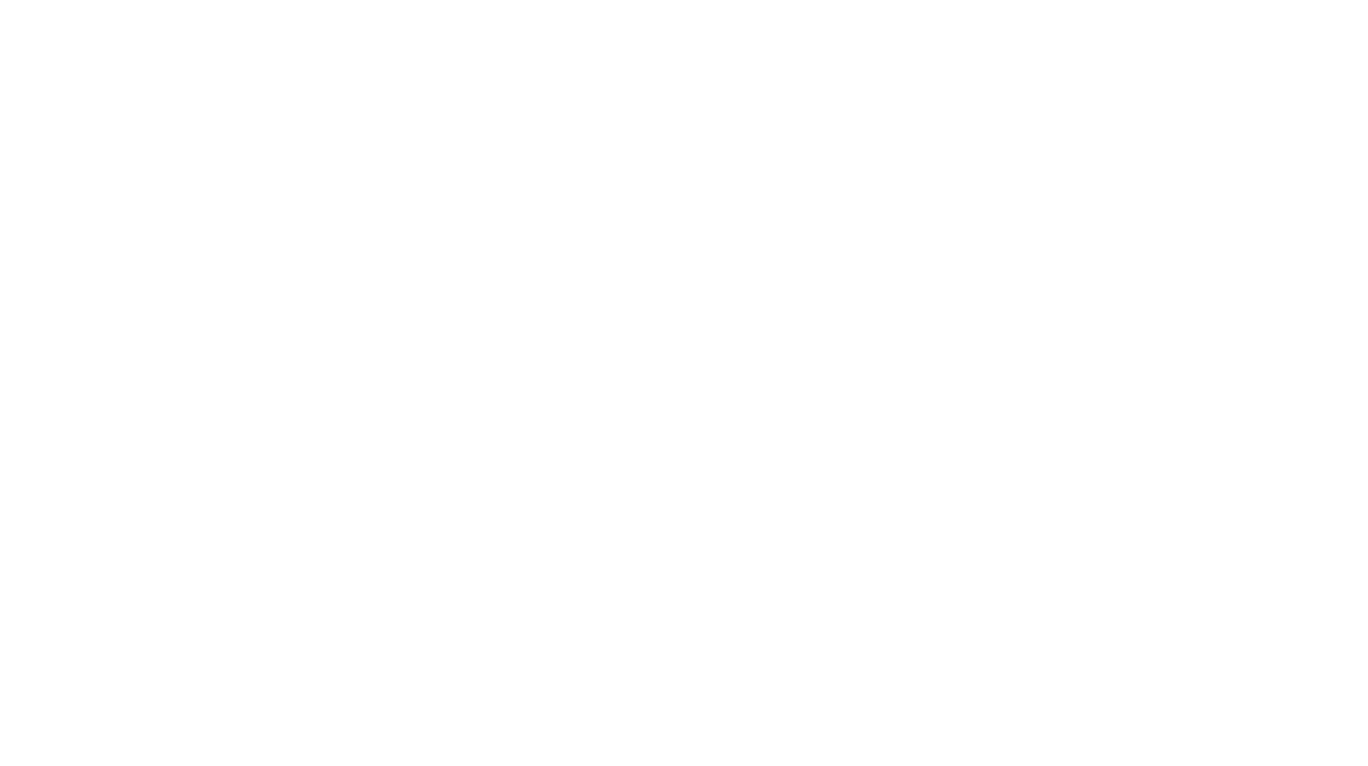 scroll, scrollTop: 0, scrollLeft: 0, axis: both 